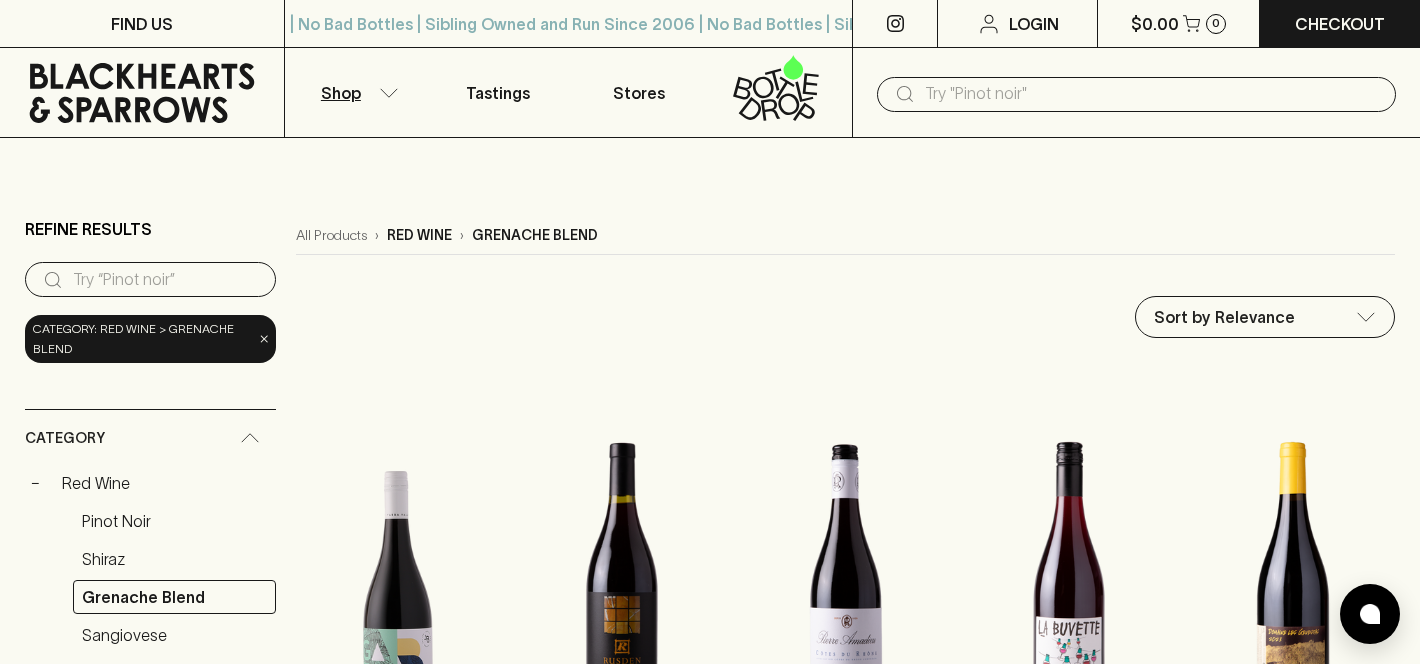 scroll, scrollTop: 137, scrollLeft: 0, axis: vertical 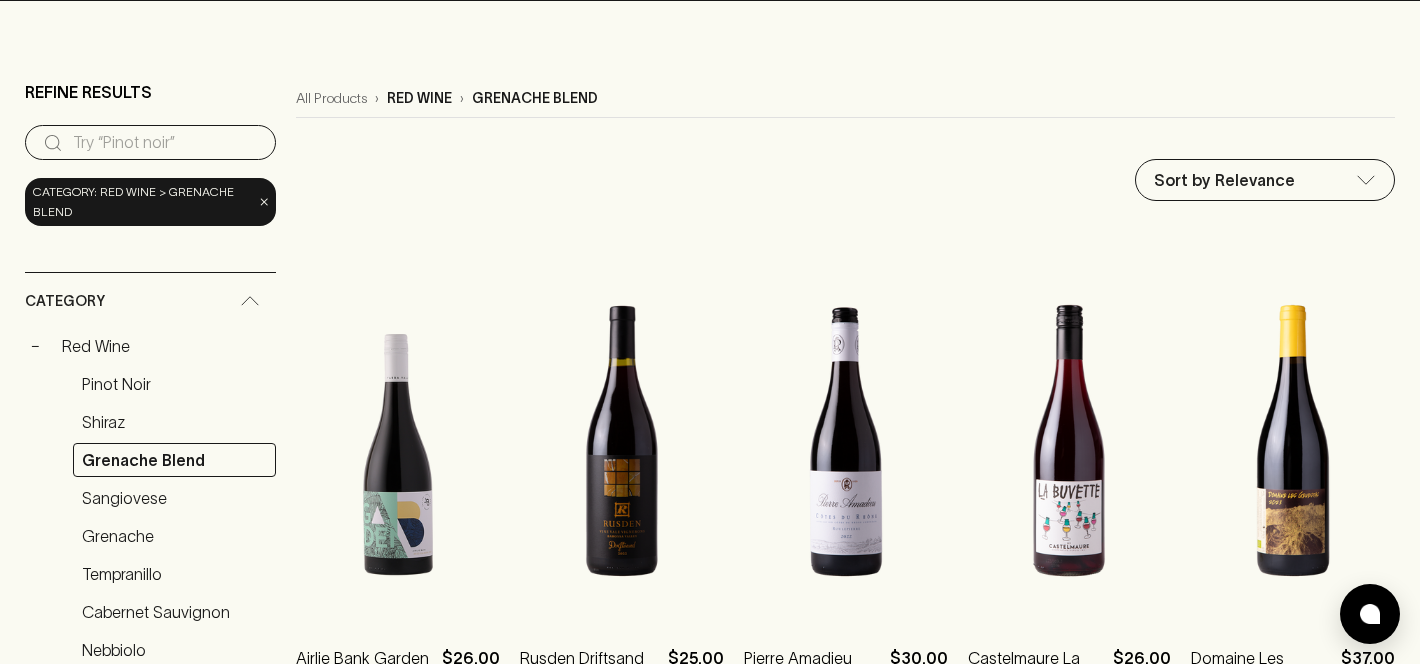 click at bounding box center [166, 143] 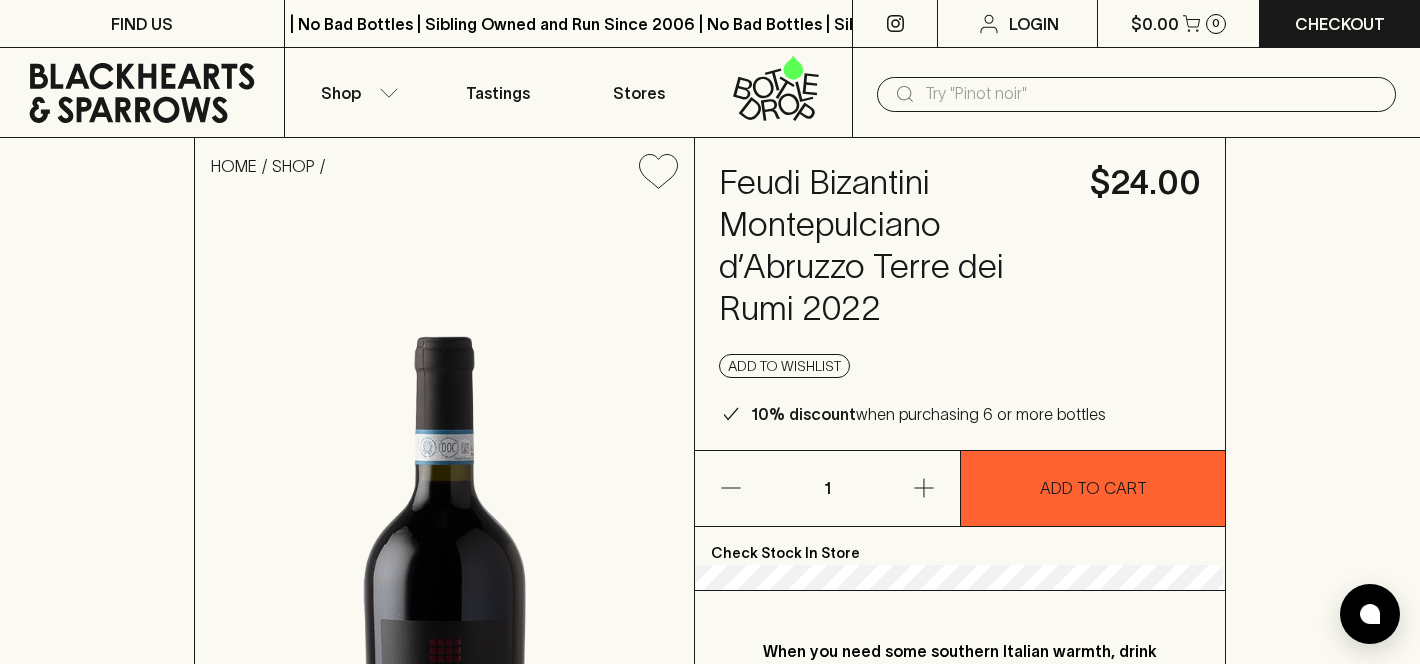 scroll, scrollTop: 0, scrollLeft: 0, axis: both 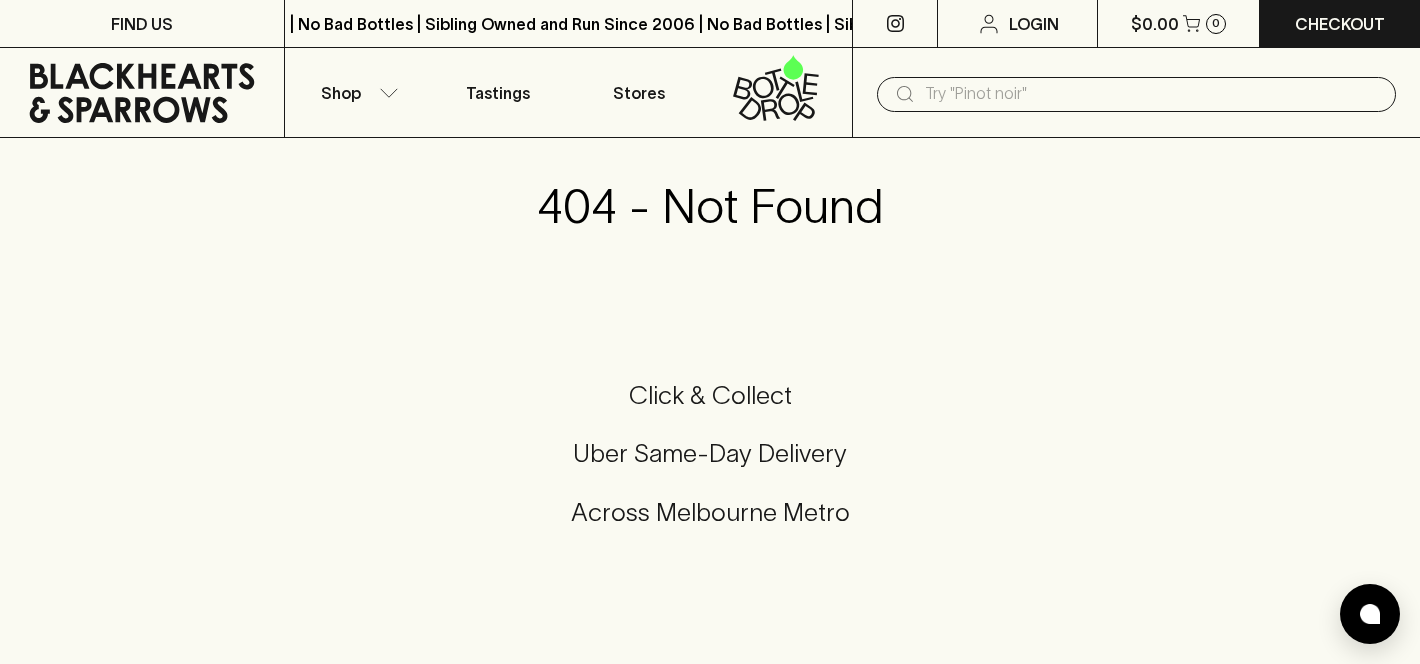 click at bounding box center (1152, 94) 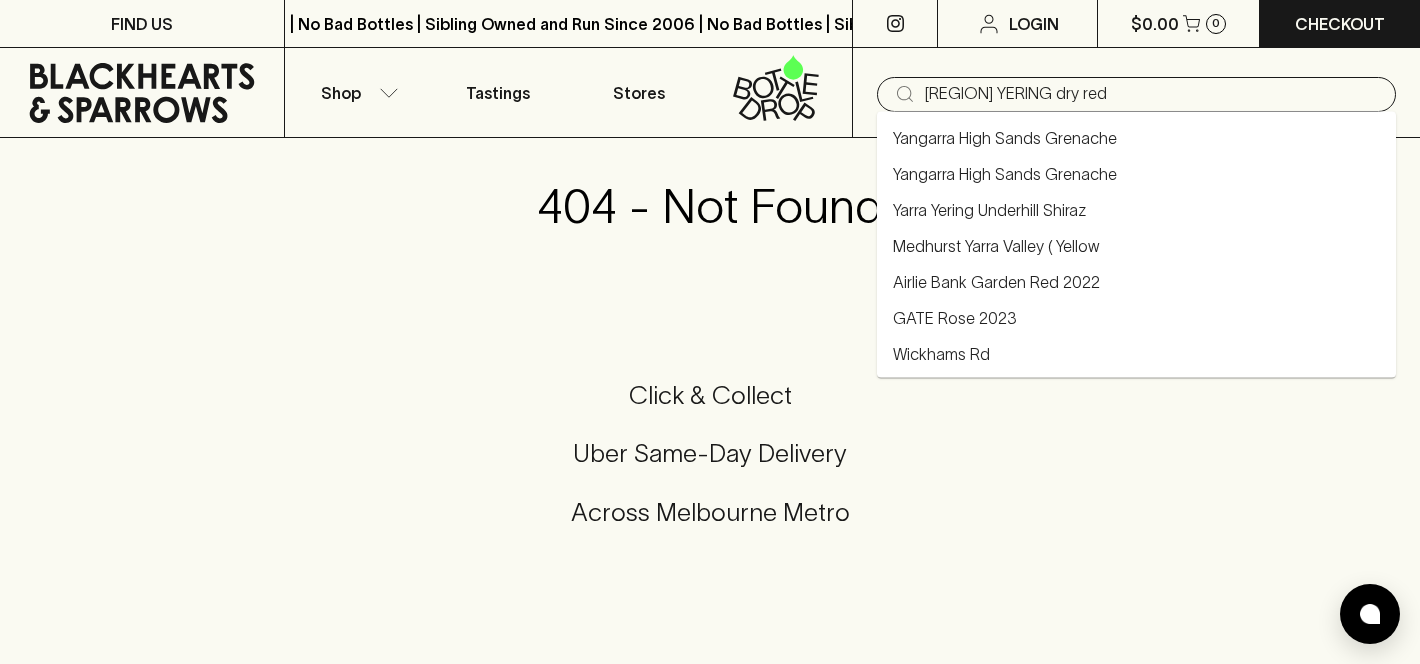 type on "YARRA YERING dry red" 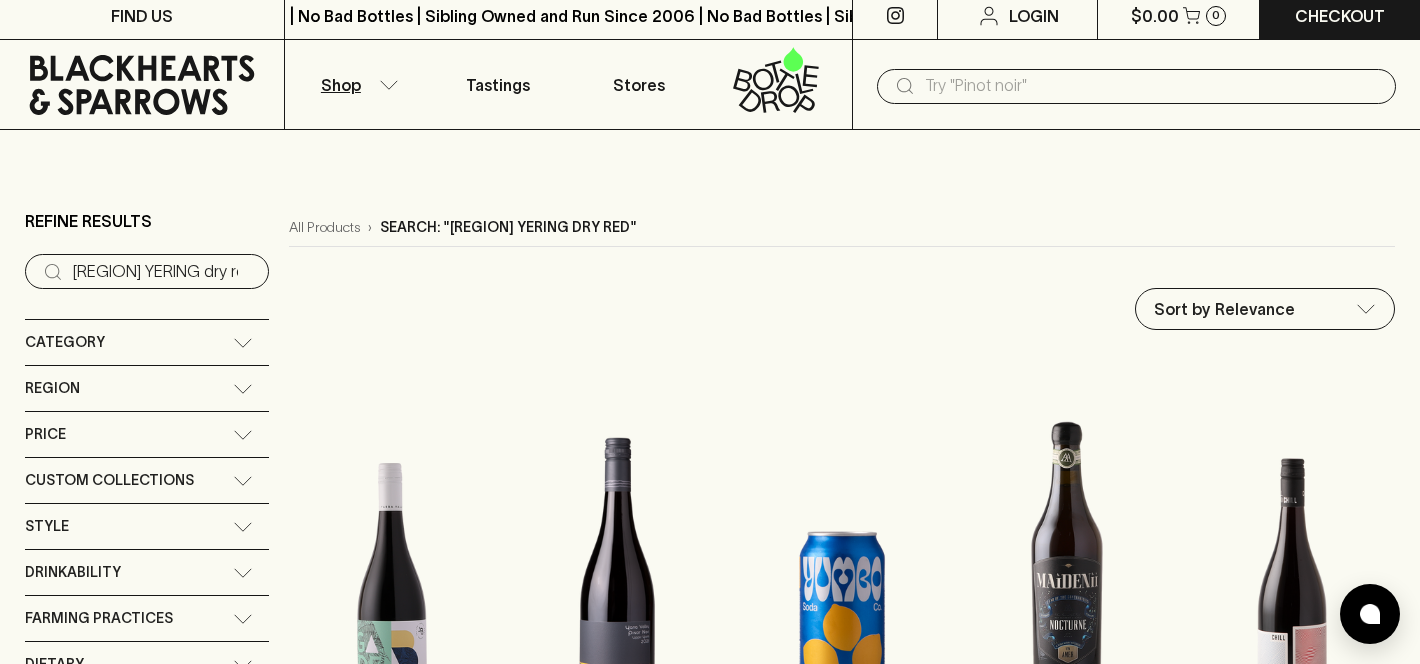 scroll, scrollTop: 0, scrollLeft: 0, axis: both 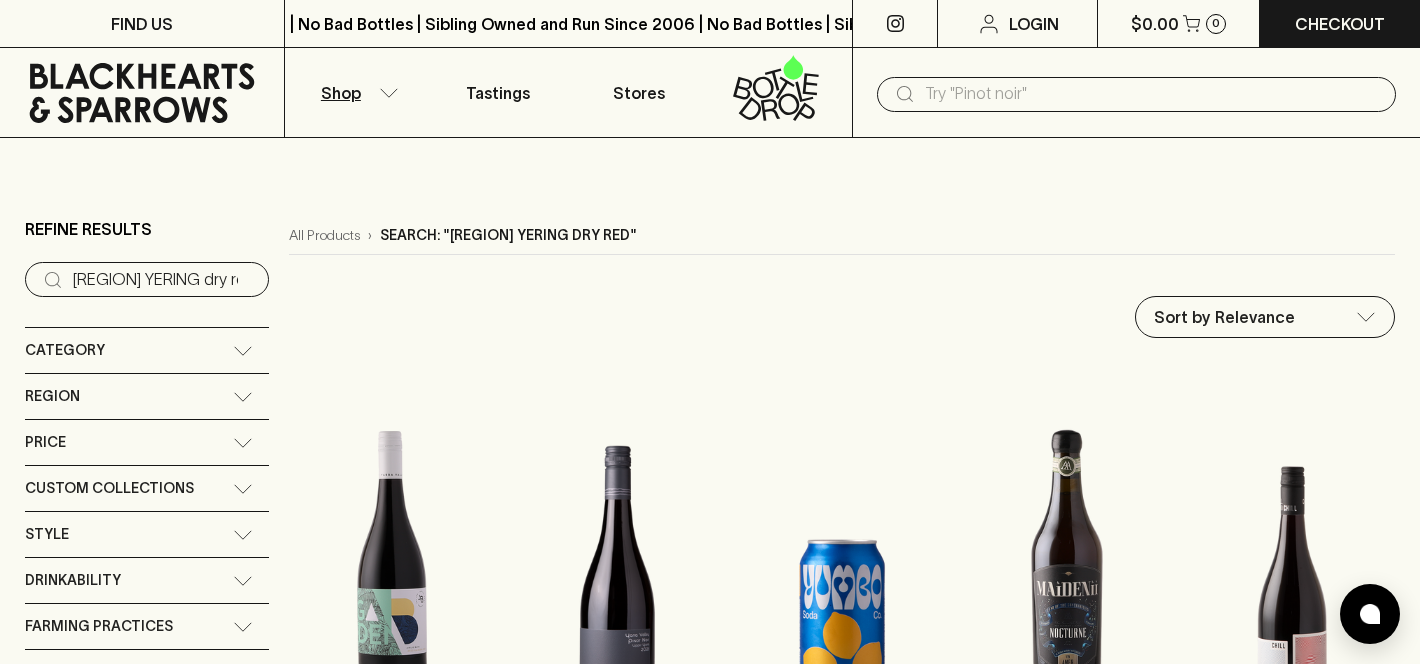 click at bounding box center (391, 538) 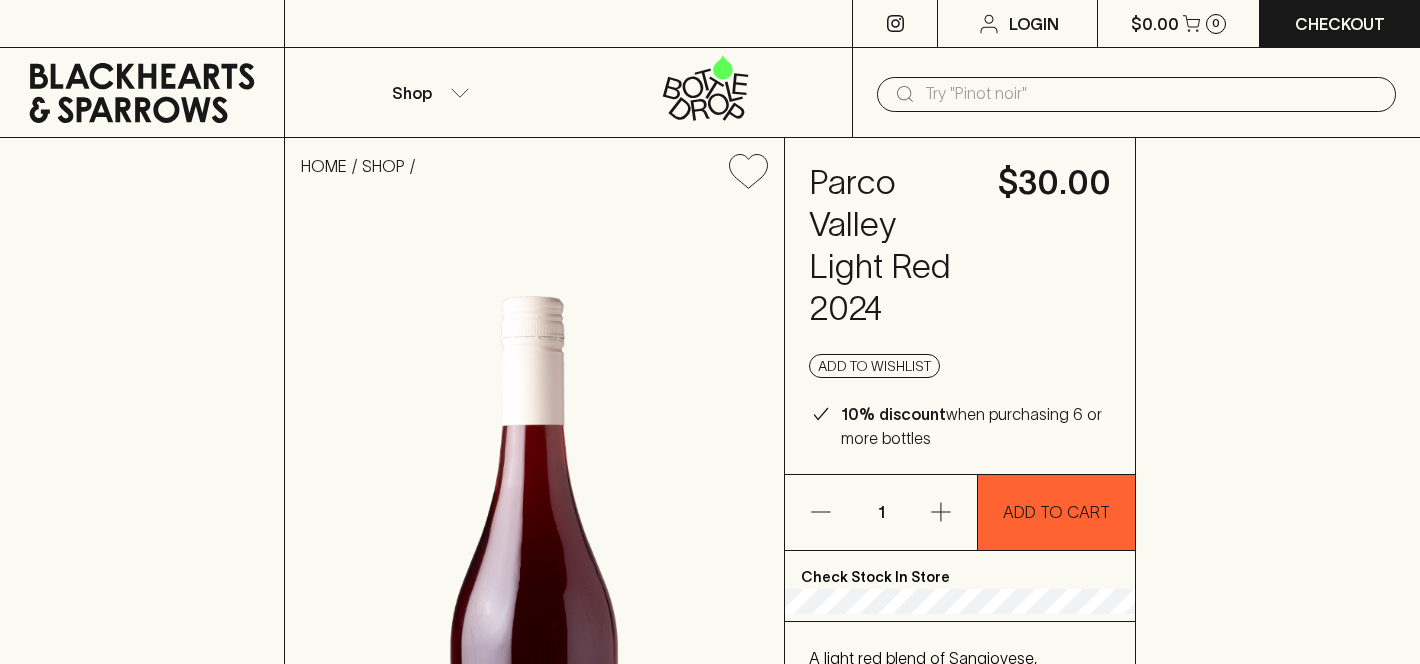 scroll, scrollTop: 0, scrollLeft: 0, axis: both 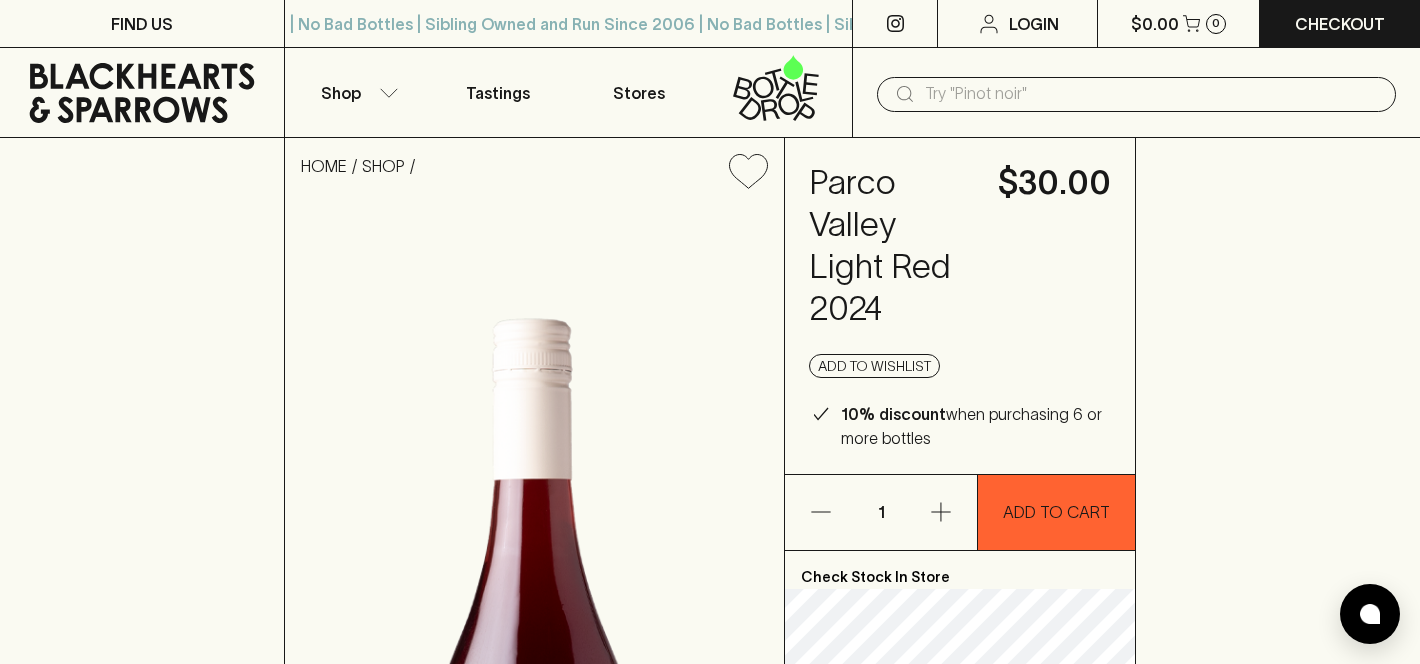 click at bounding box center (1152, 94) 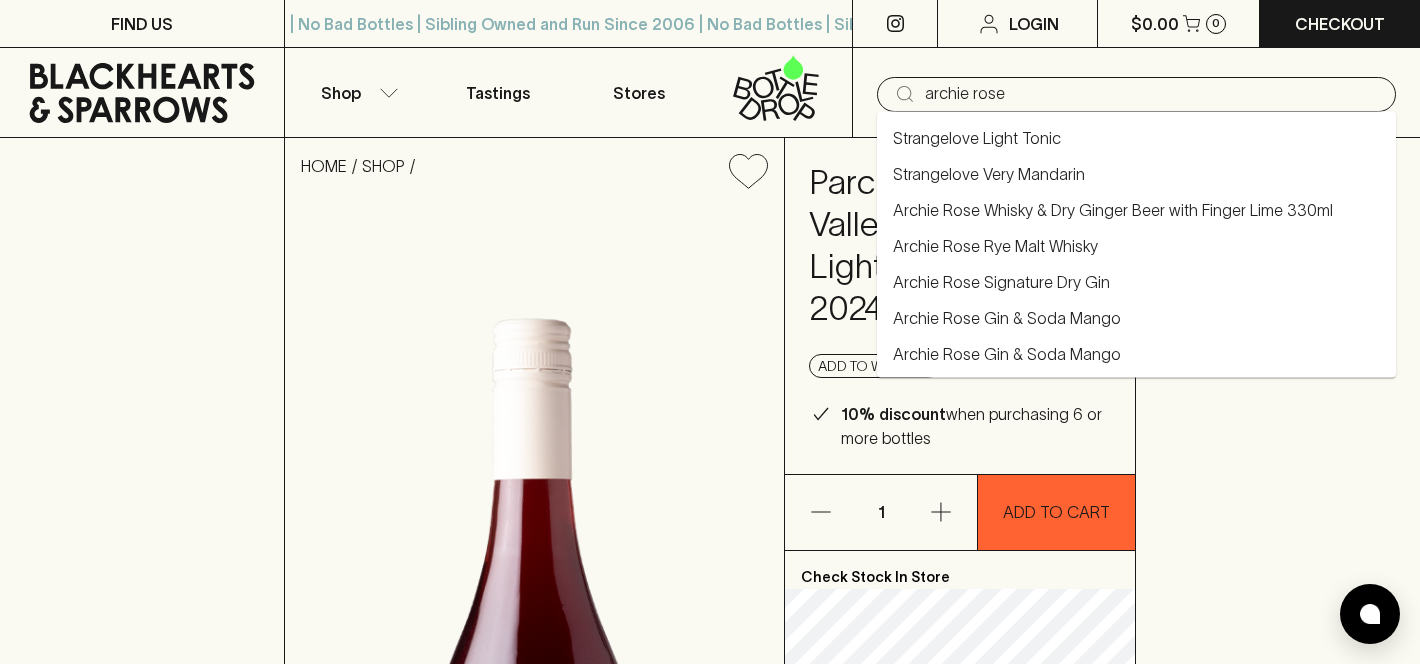 click on "Archie Rose Whisky & Dry Ginger Beer with Finger Lime 330ml" at bounding box center (1113, 210) 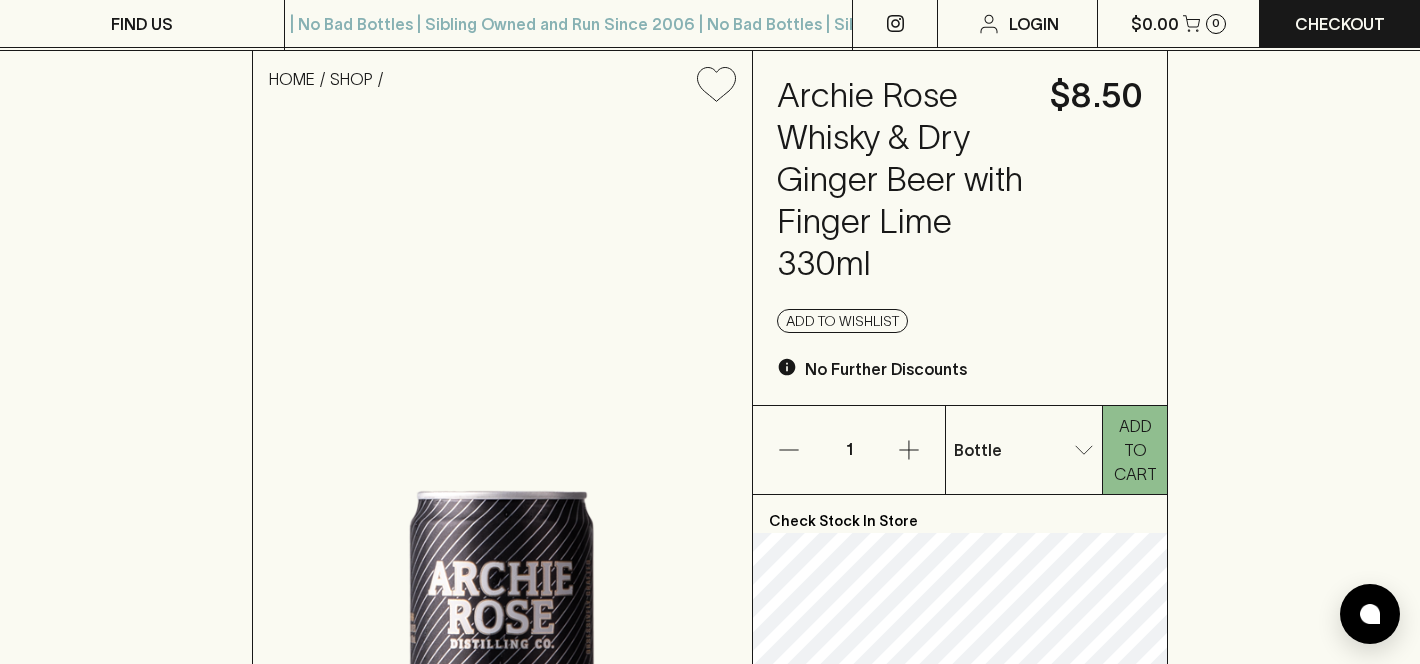 scroll, scrollTop: 0, scrollLeft: 0, axis: both 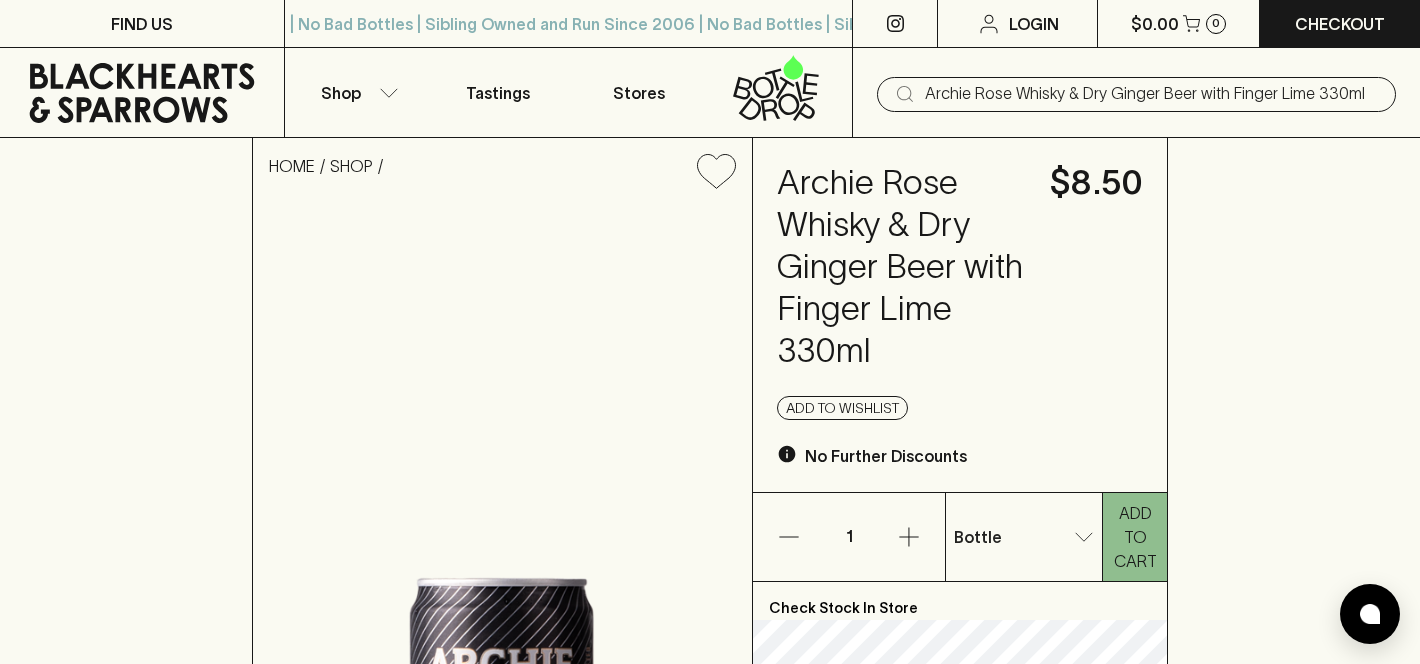 type on "Archie Rose Whisky & Dry Ginger Beer with Finger Lime 330ml" 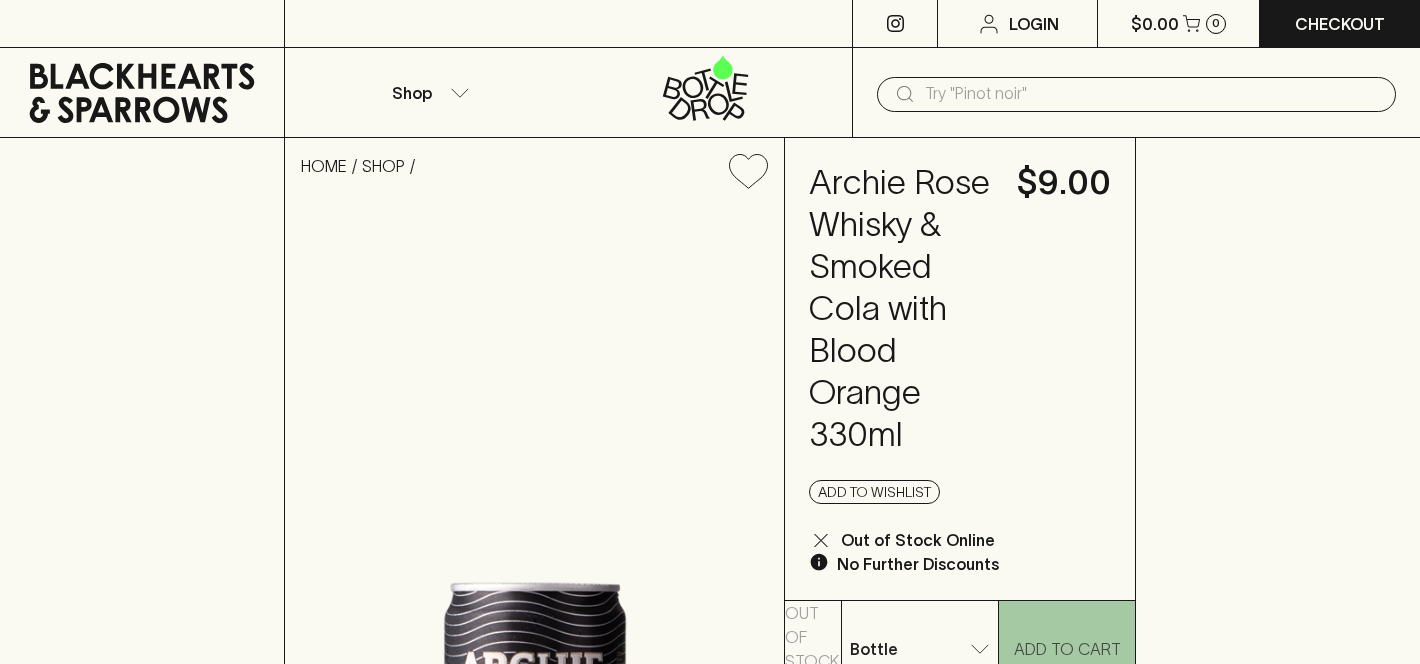 scroll, scrollTop: 0, scrollLeft: 0, axis: both 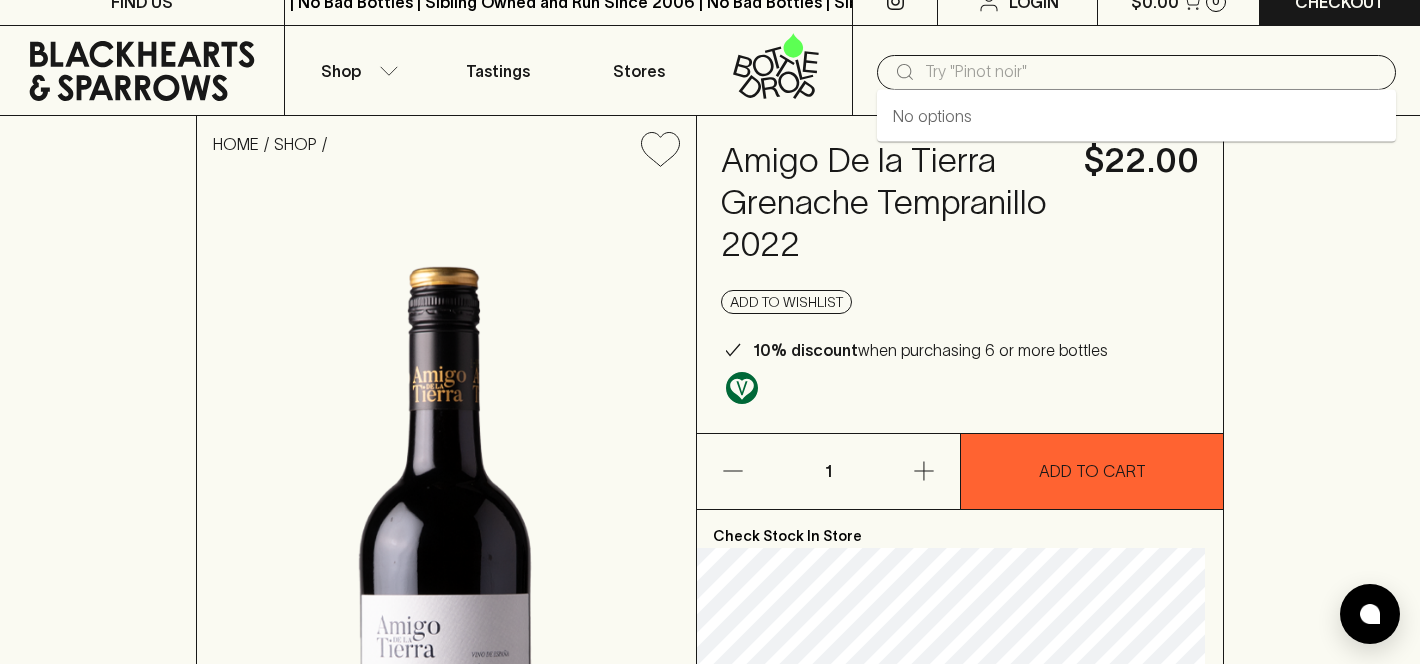 click at bounding box center [1152, 72] 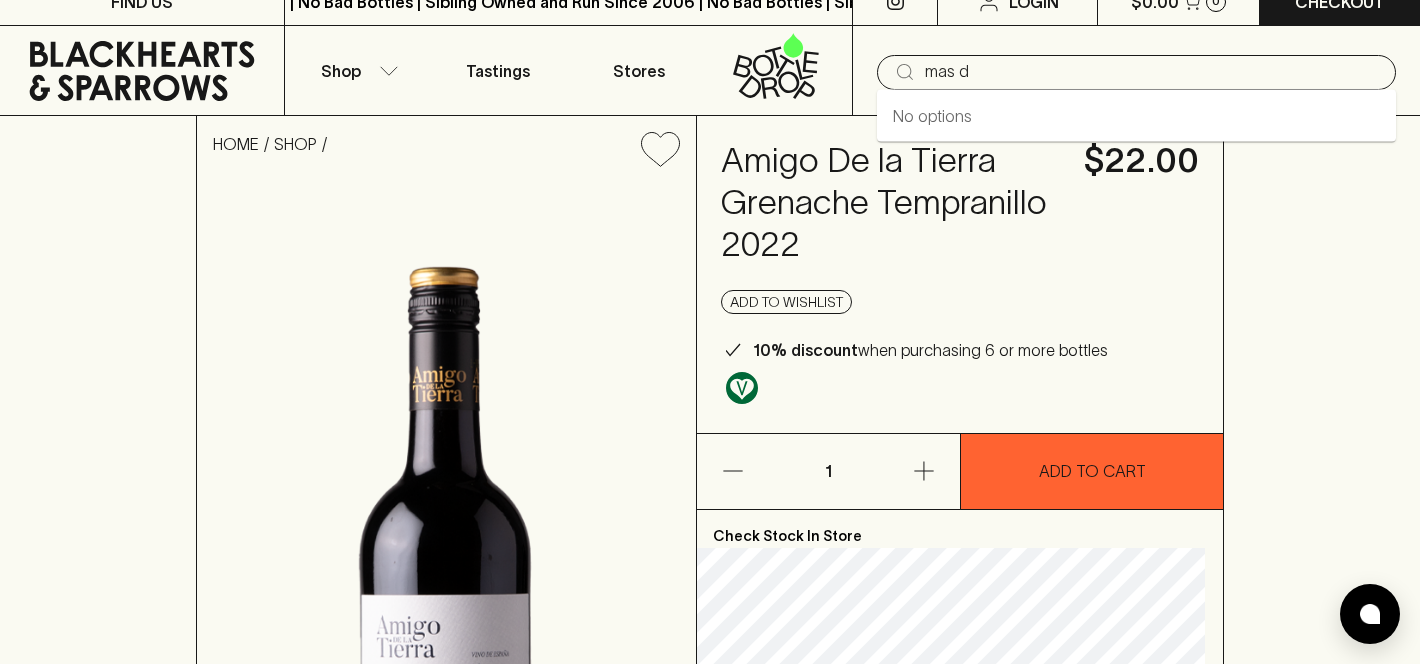 type on "mas de" 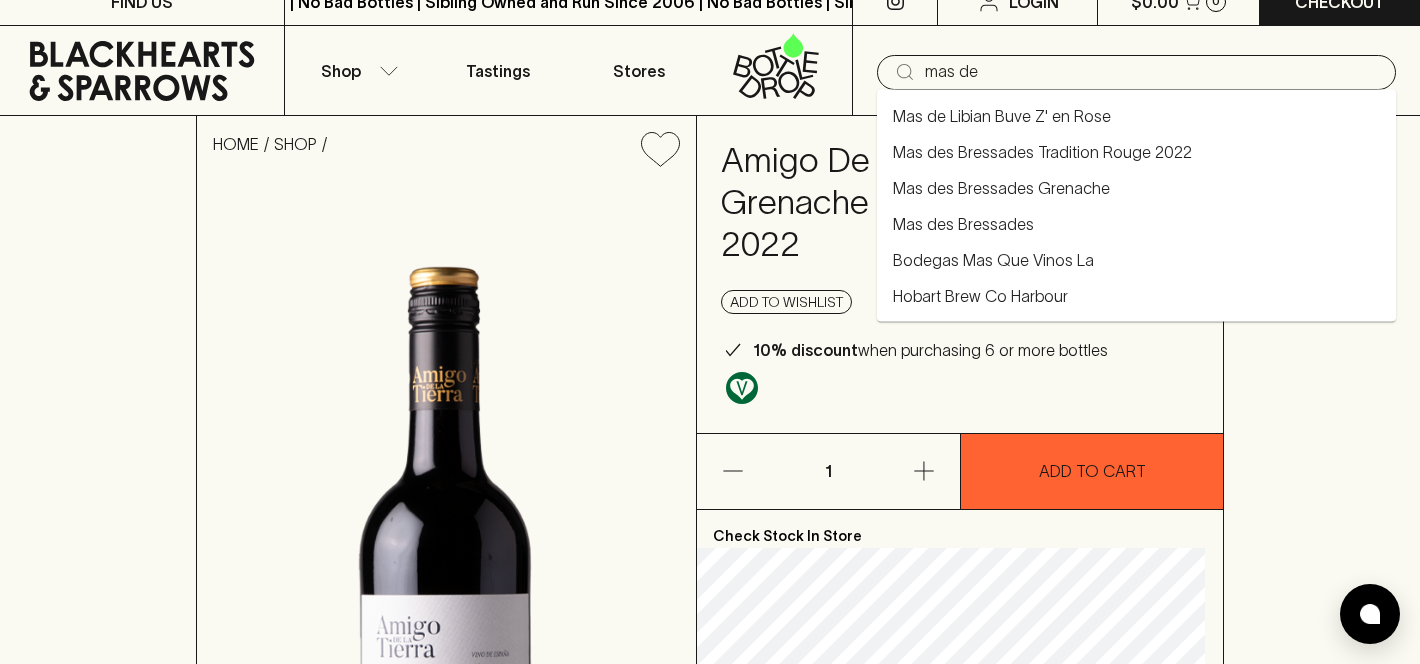 click on "Mas des Bressades Grenache" at bounding box center [1001, 188] 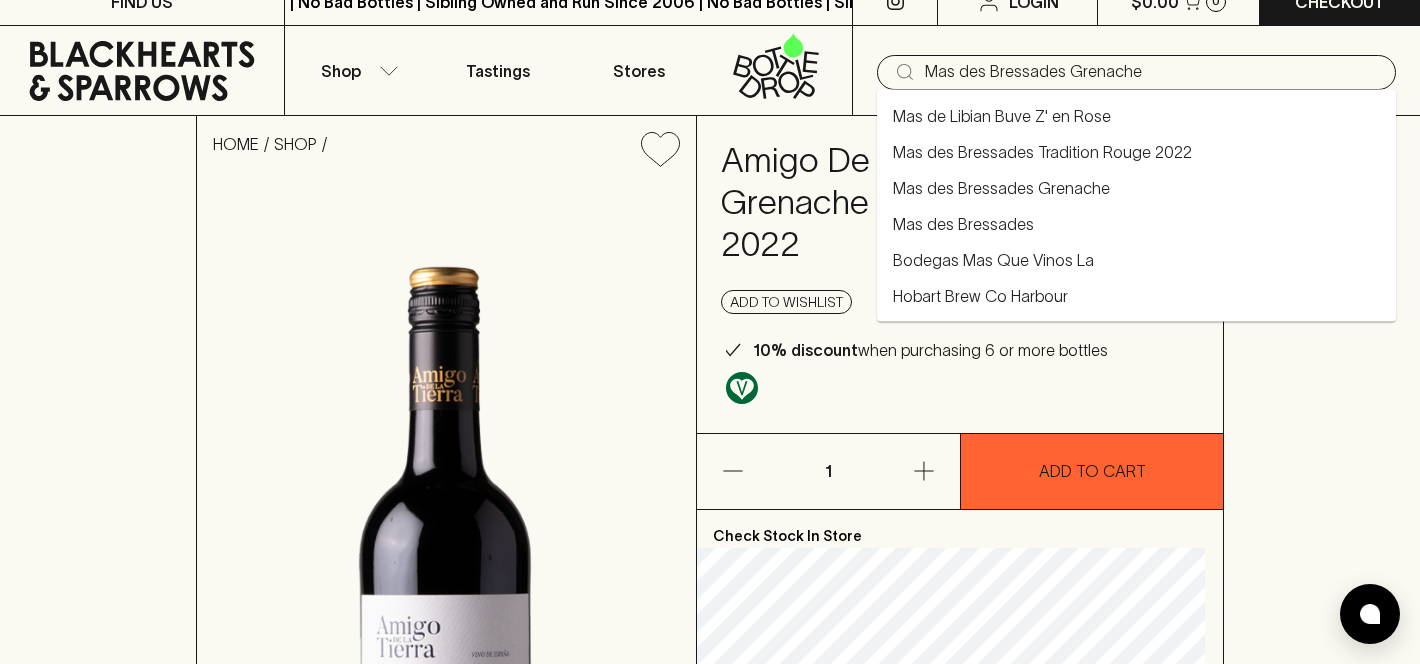 scroll, scrollTop: 0, scrollLeft: 0, axis: both 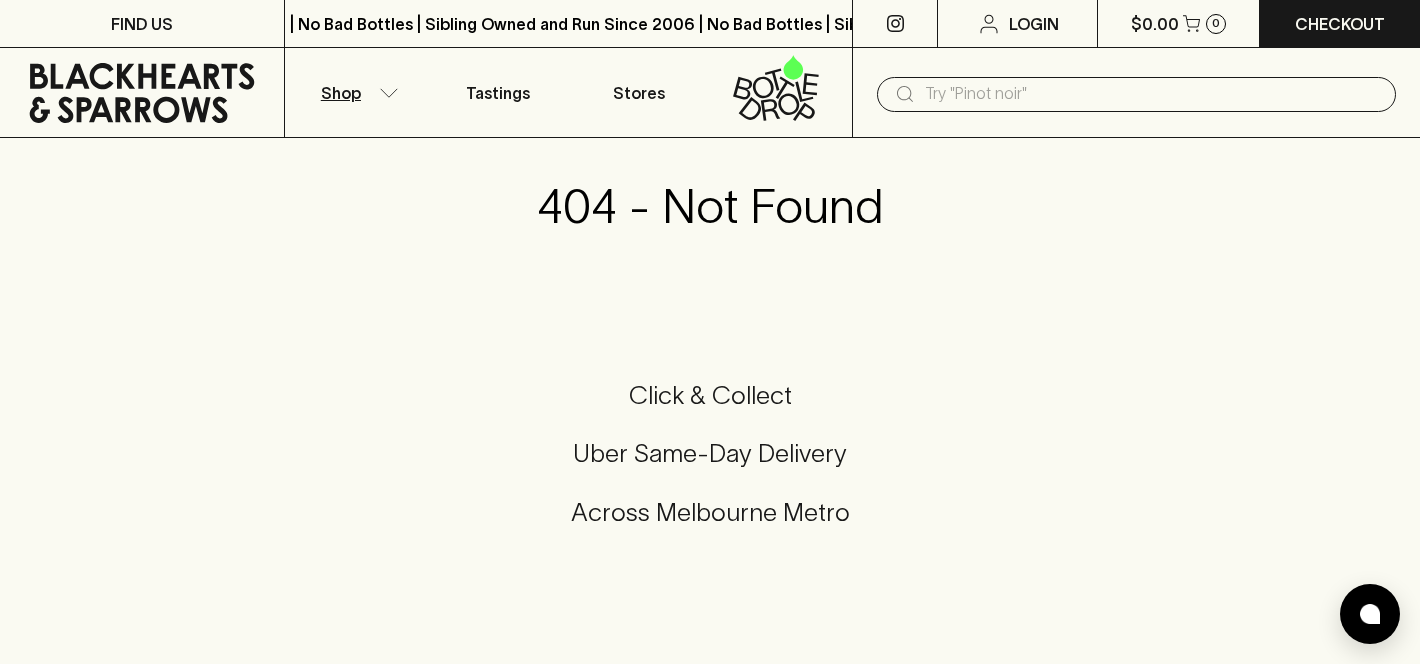 click on "Shop" at bounding box center (356, 92) 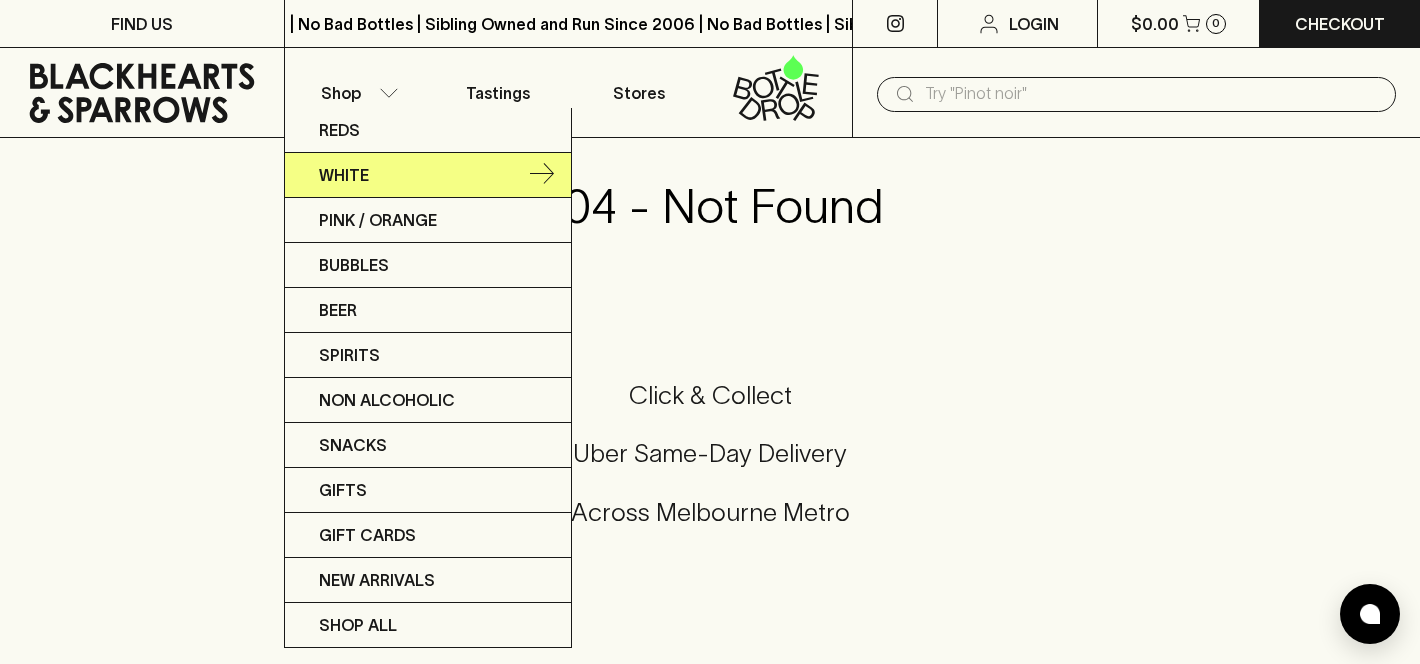click on "White" at bounding box center (344, 175) 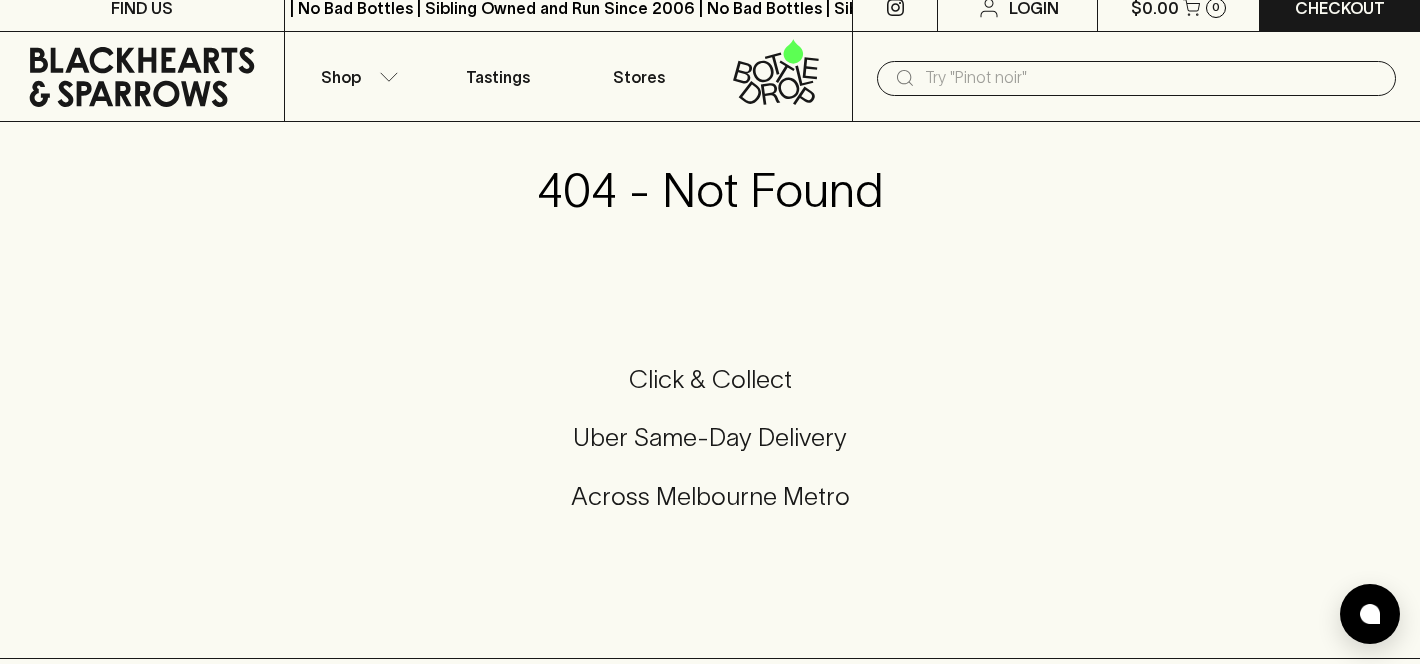 scroll, scrollTop: 0, scrollLeft: 0, axis: both 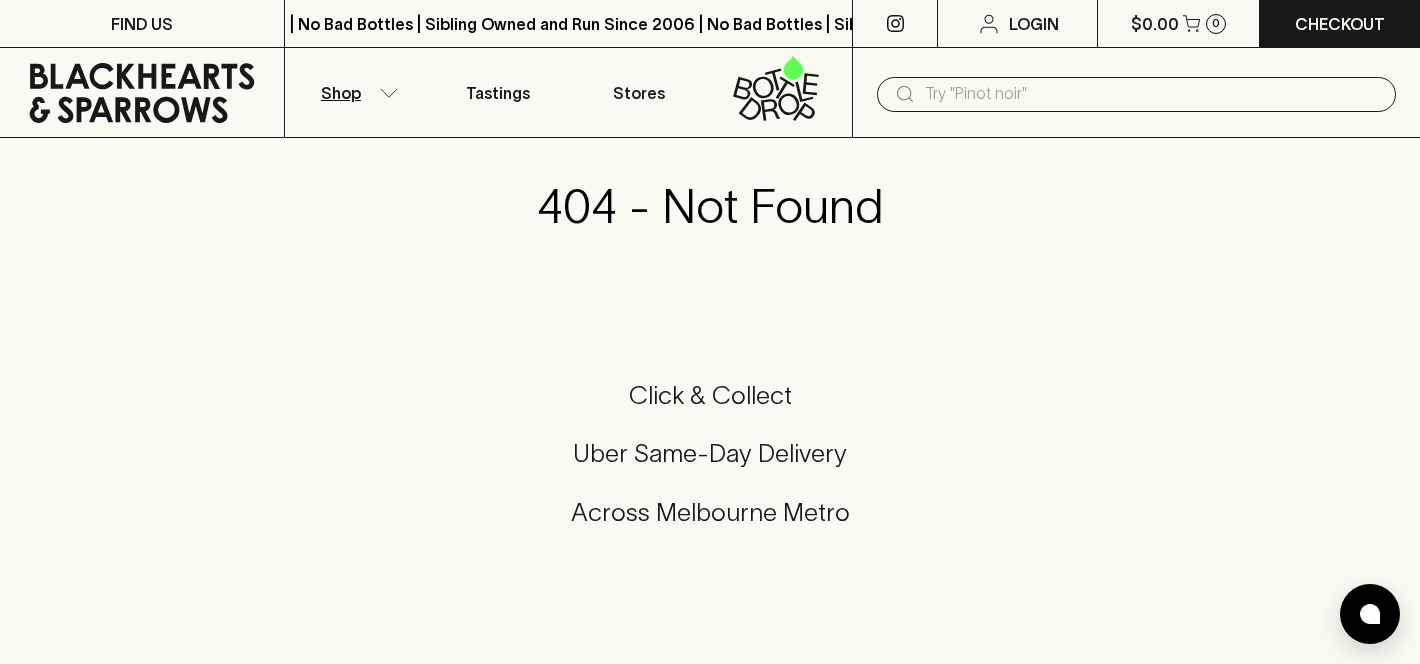 click 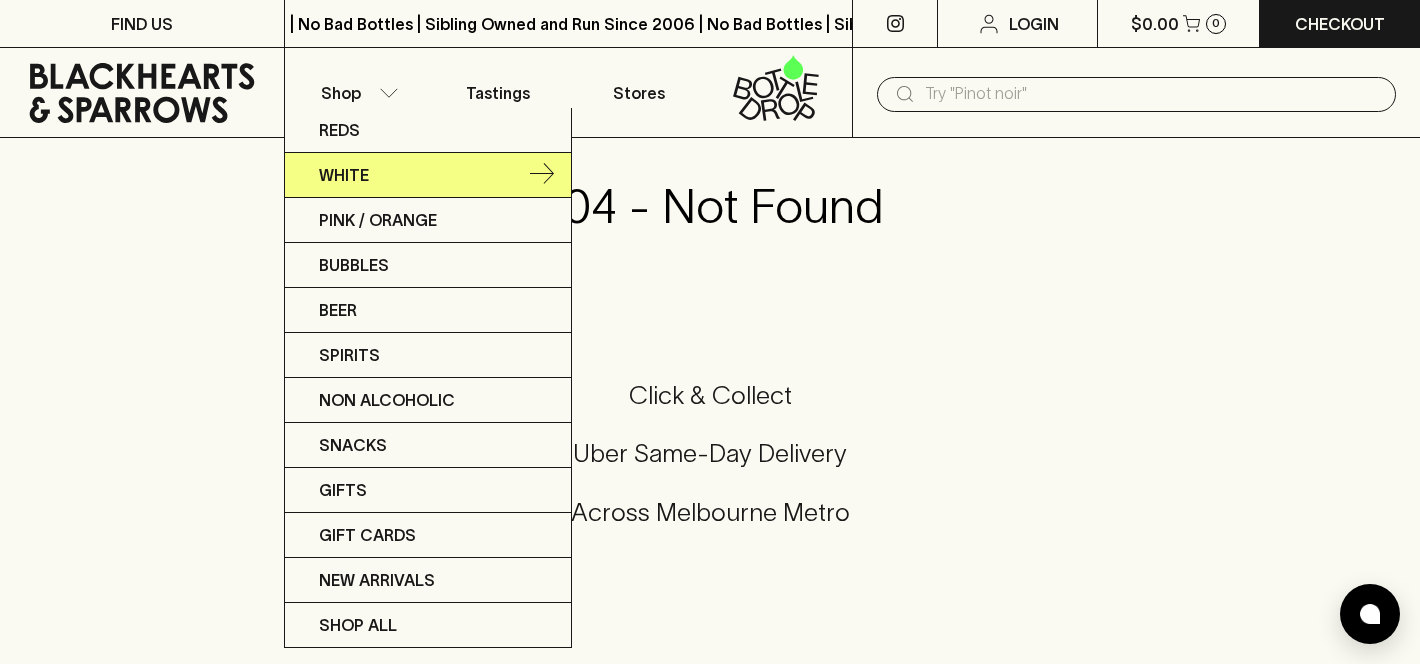 click on "White" at bounding box center (428, 175) 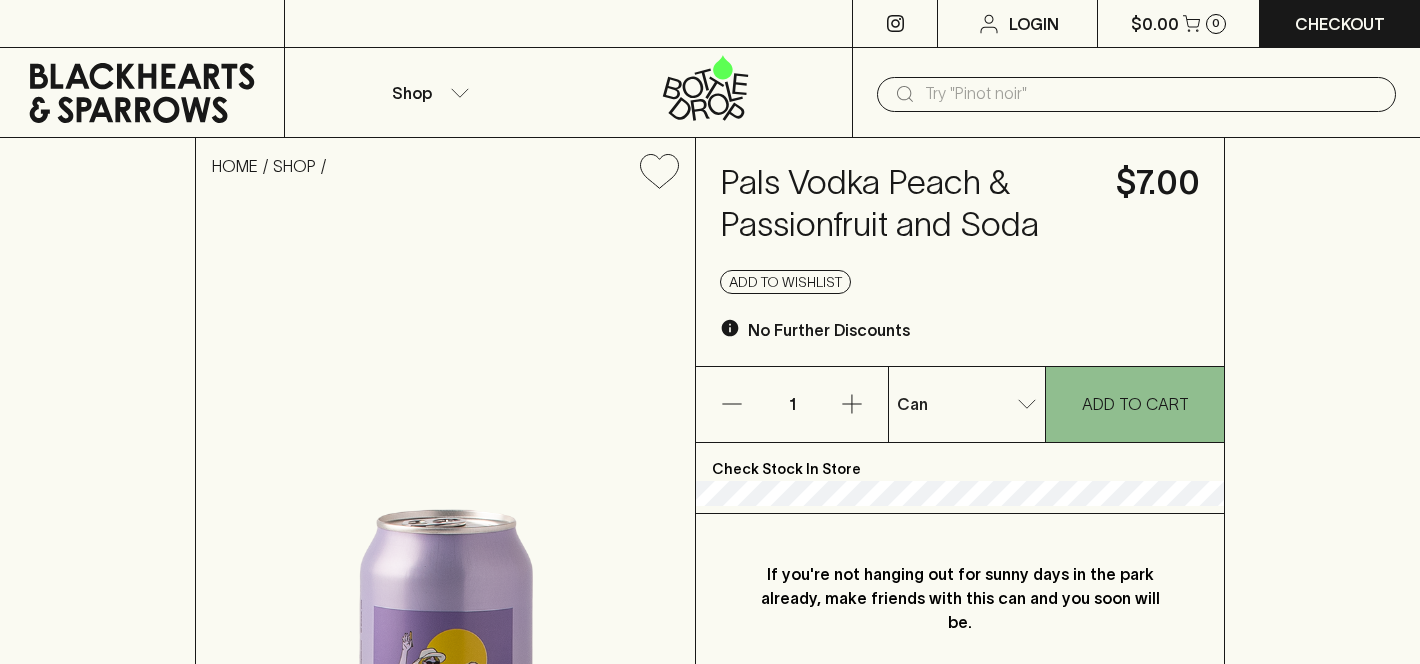 scroll, scrollTop: 0, scrollLeft: 0, axis: both 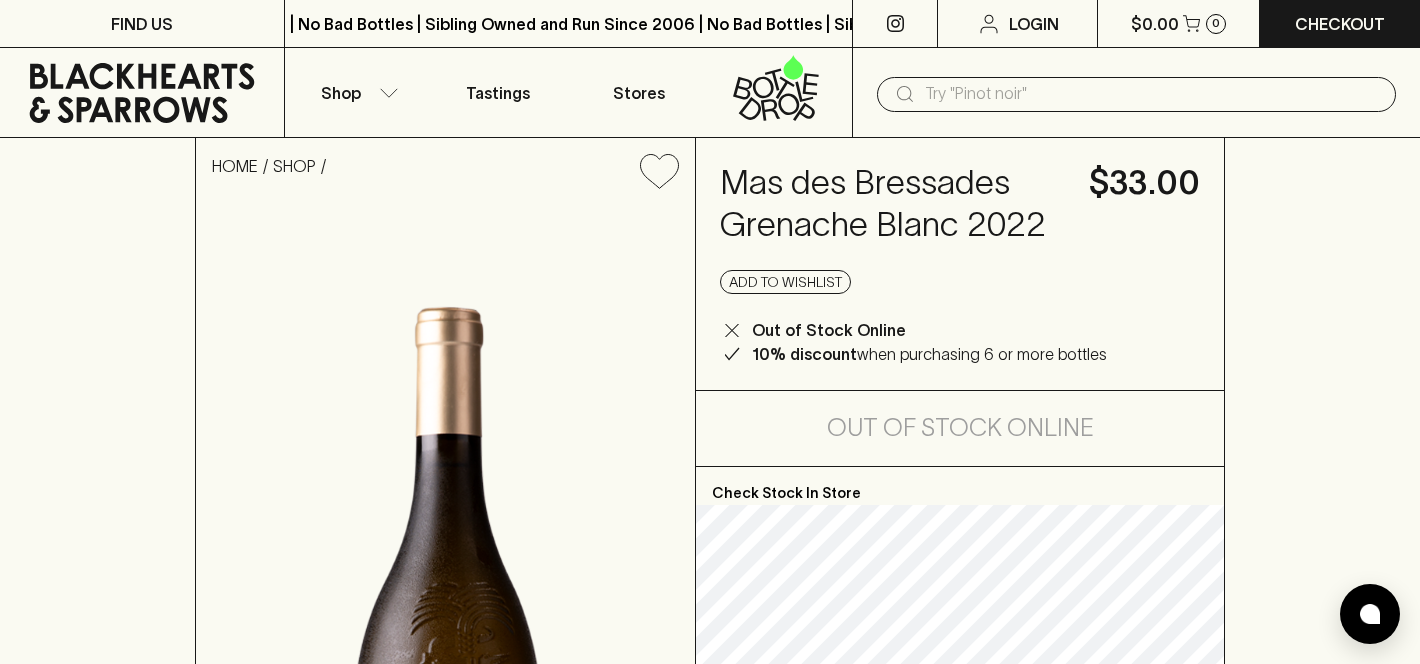 click at bounding box center [1152, 94] 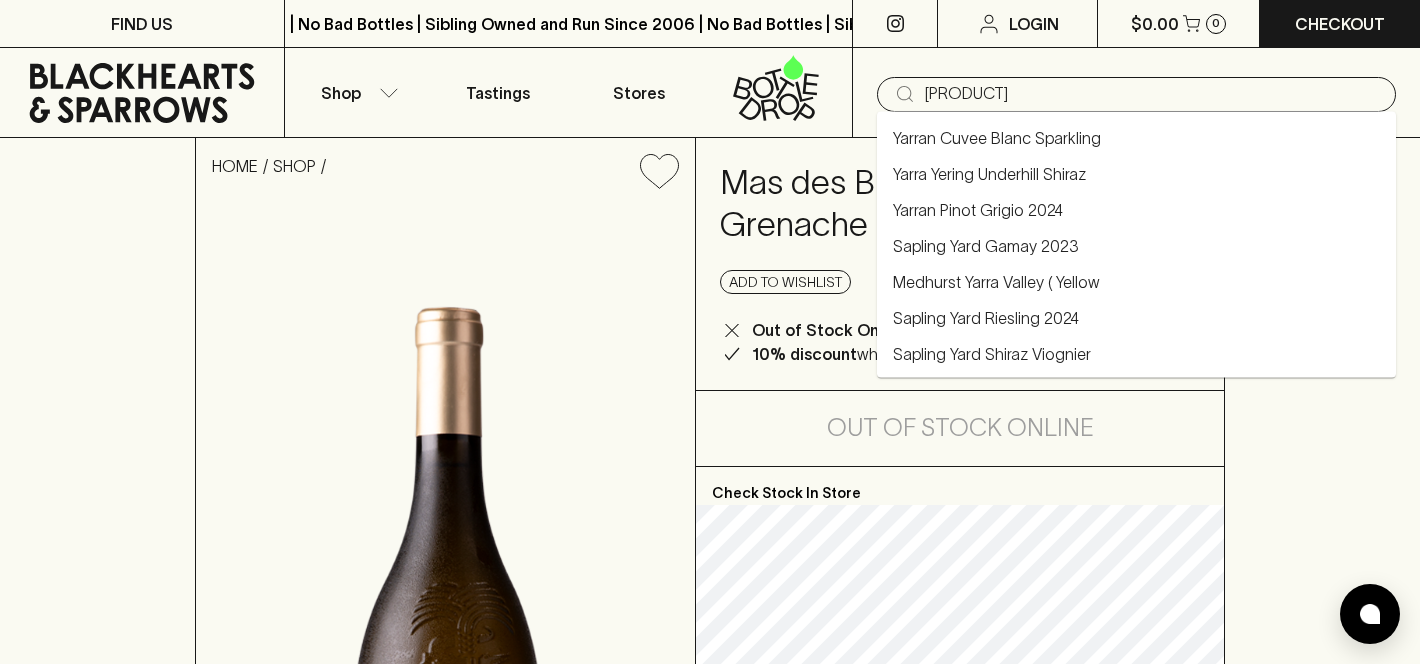 type on "yarra yering" 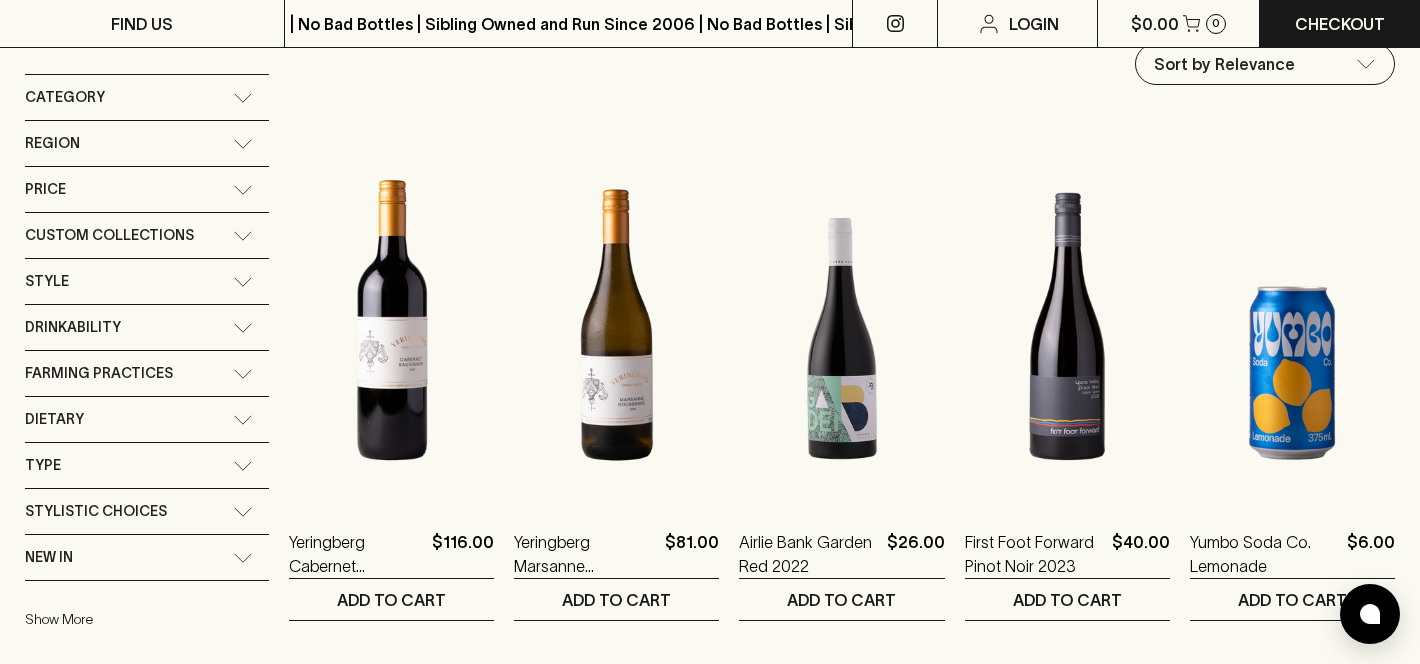 scroll, scrollTop: 252, scrollLeft: 0, axis: vertical 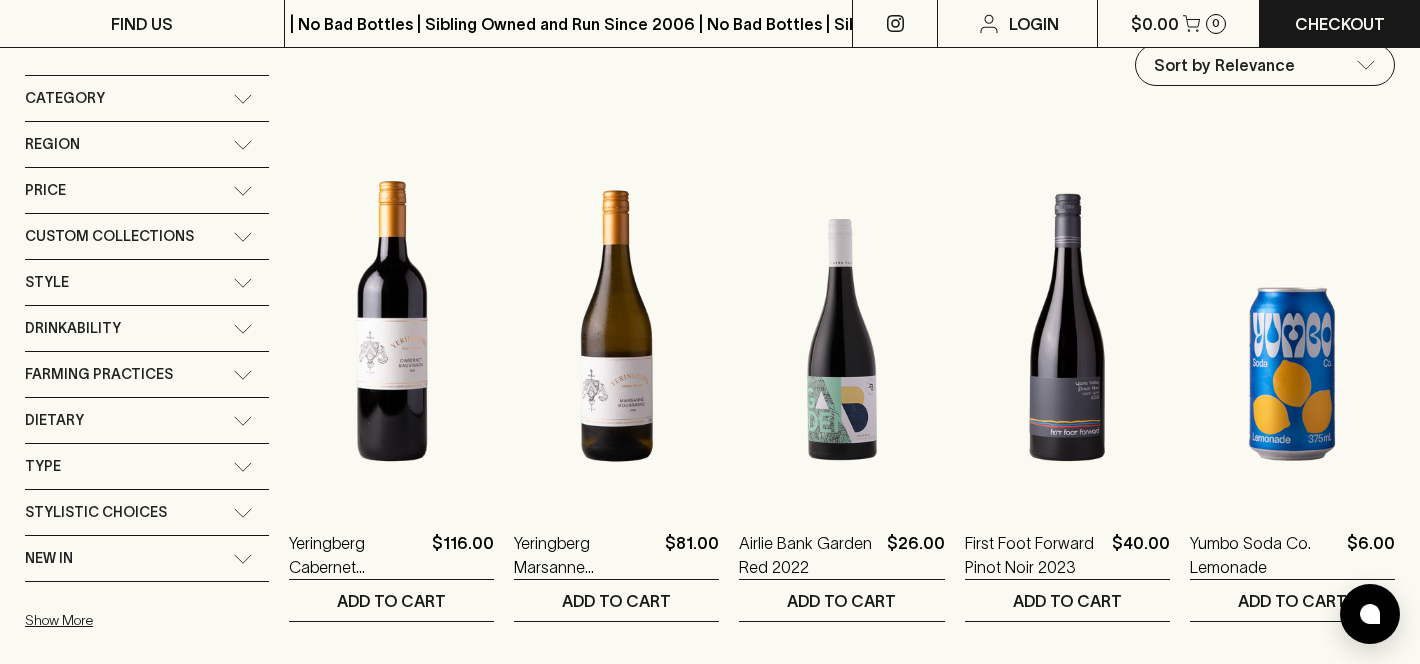 click 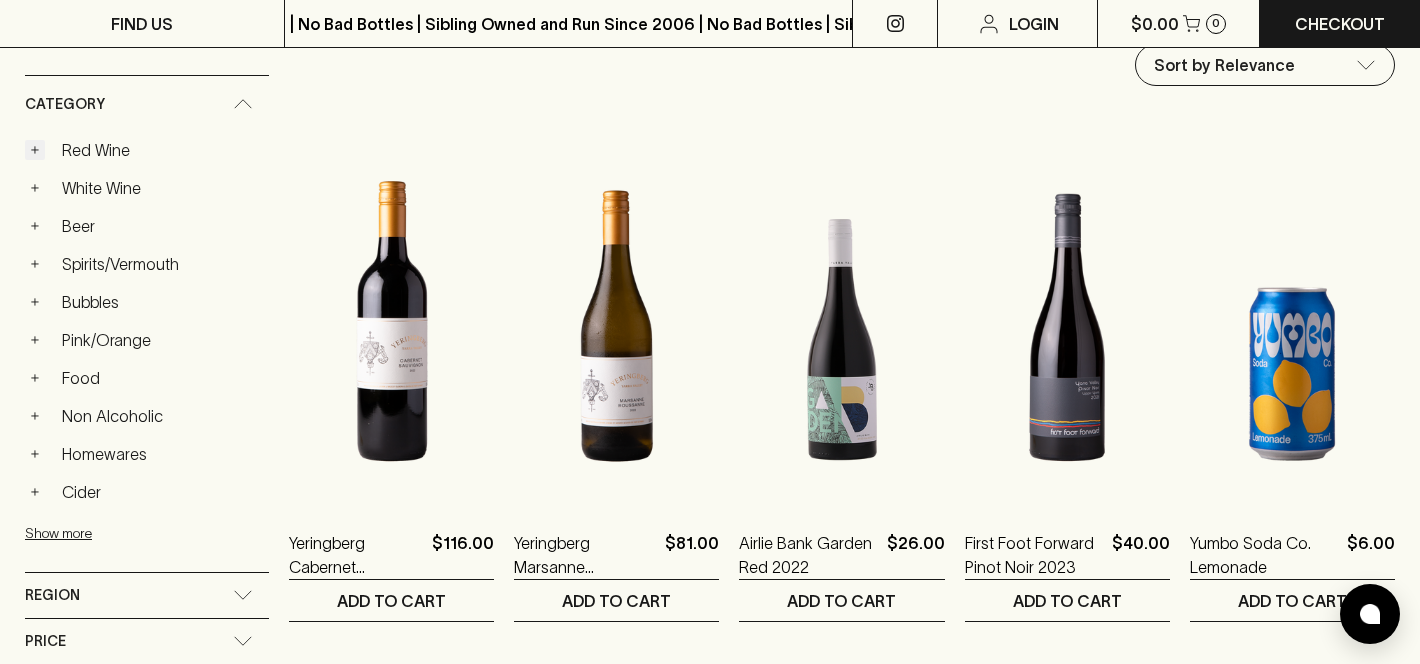 click on "+" at bounding box center [35, 150] 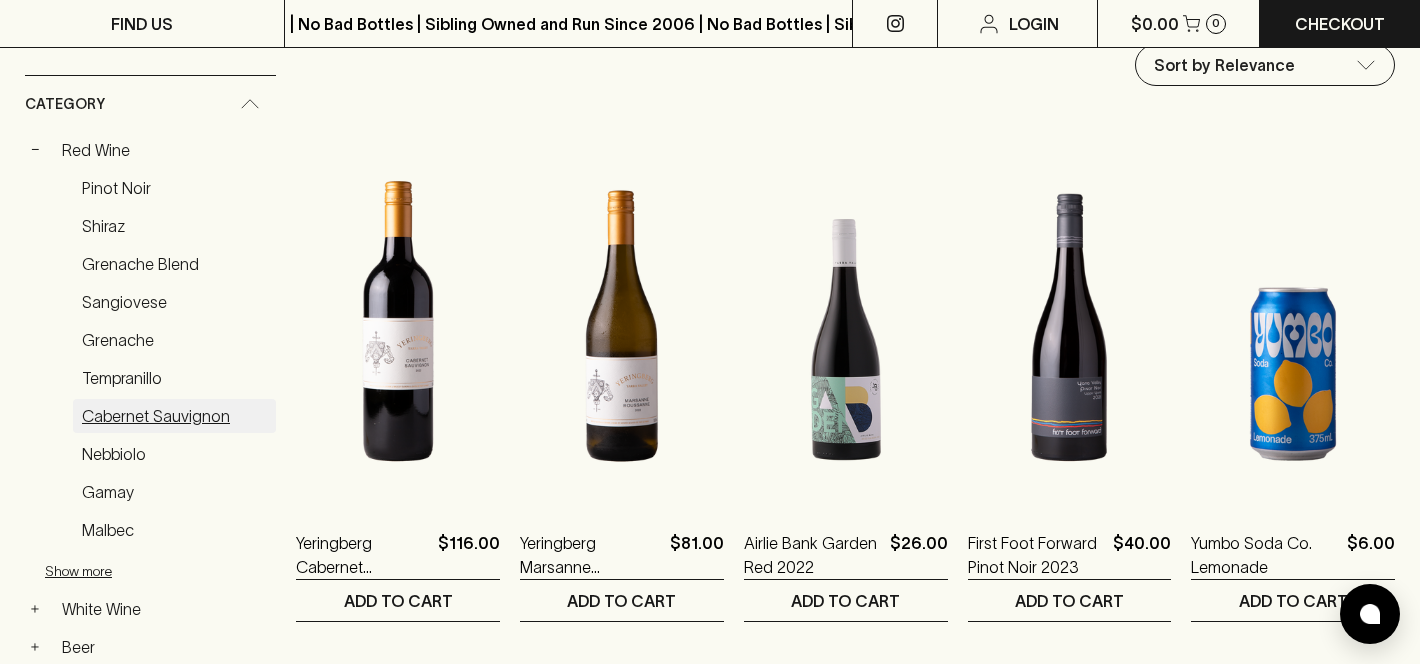 click on "Cabernet Sauvignon" at bounding box center (174, 416) 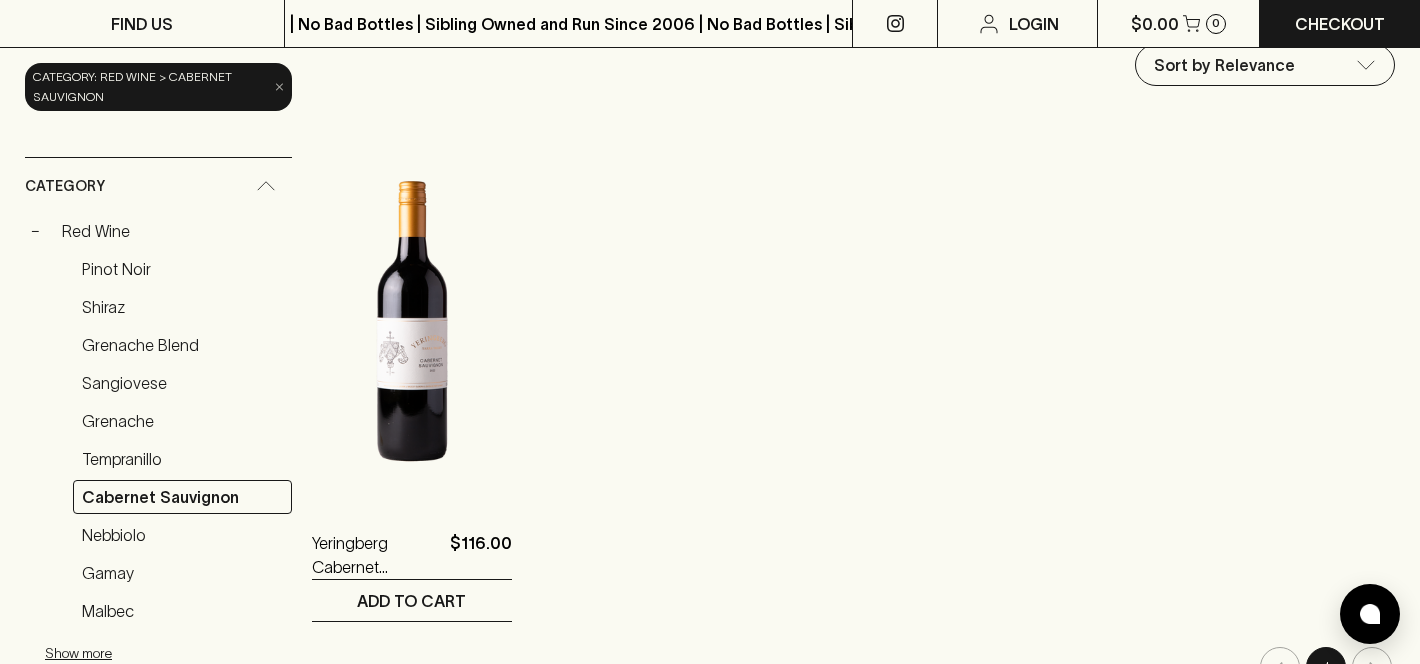 click on "×" at bounding box center (279, 86) 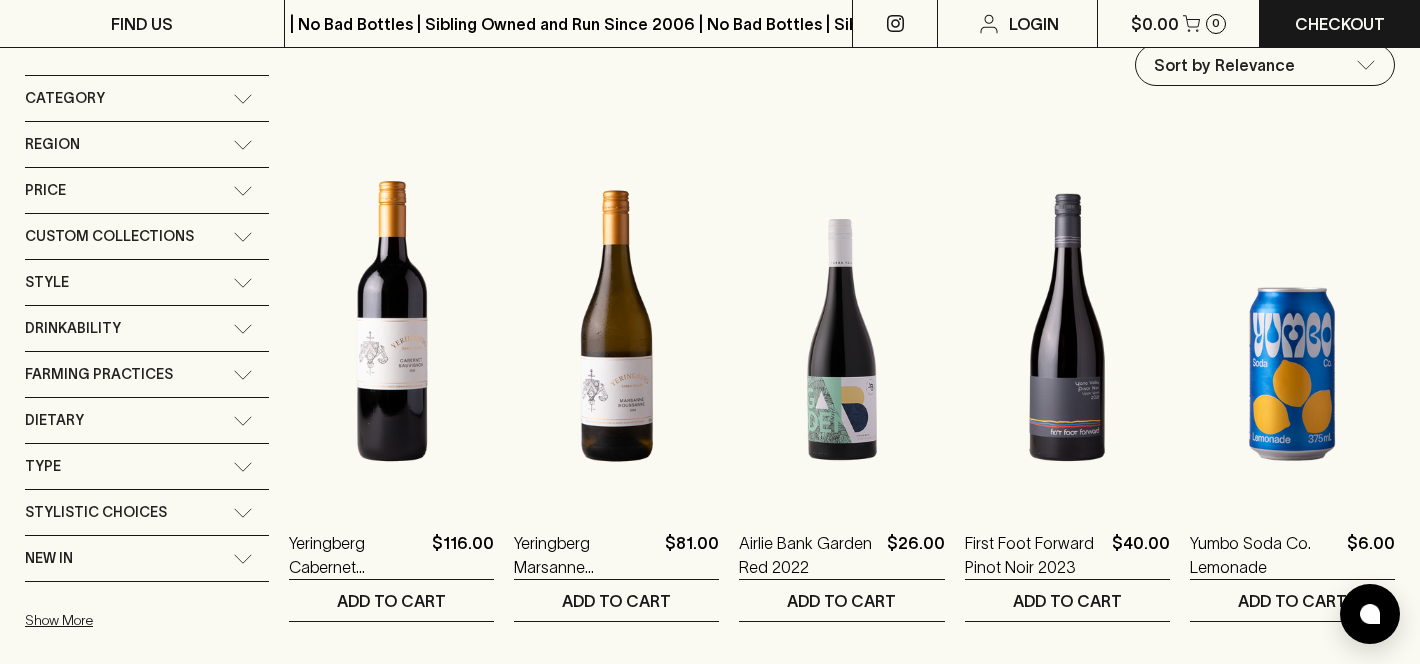 click on "Region" at bounding box center [147, 144] 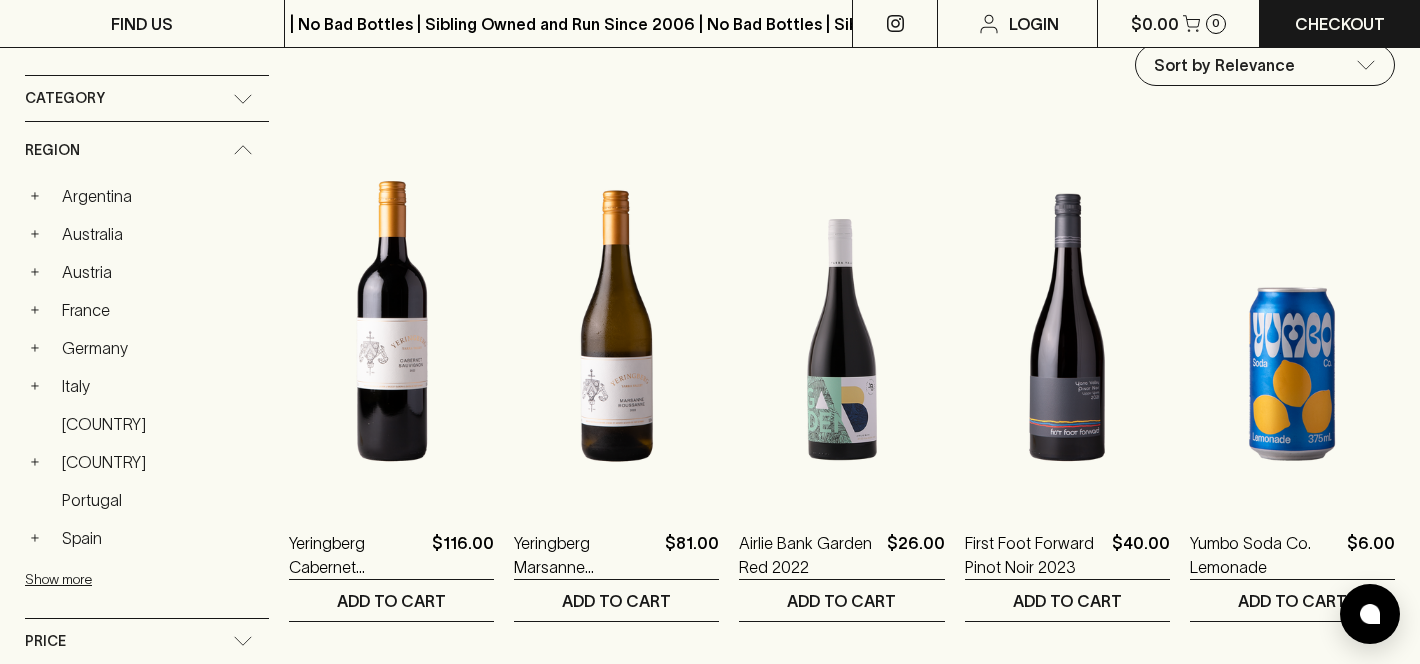 click on "Region" at bounding box center [147, 150] 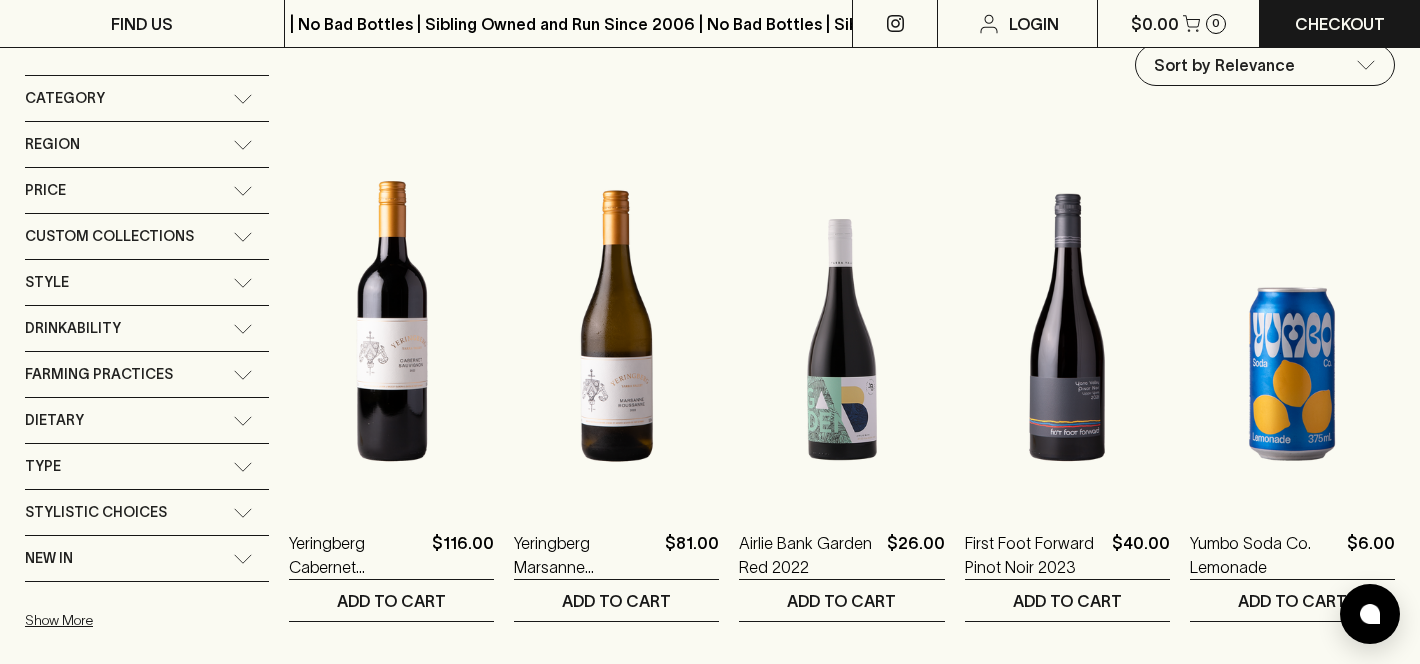 click on "Region" at bounding box center [147, 144] 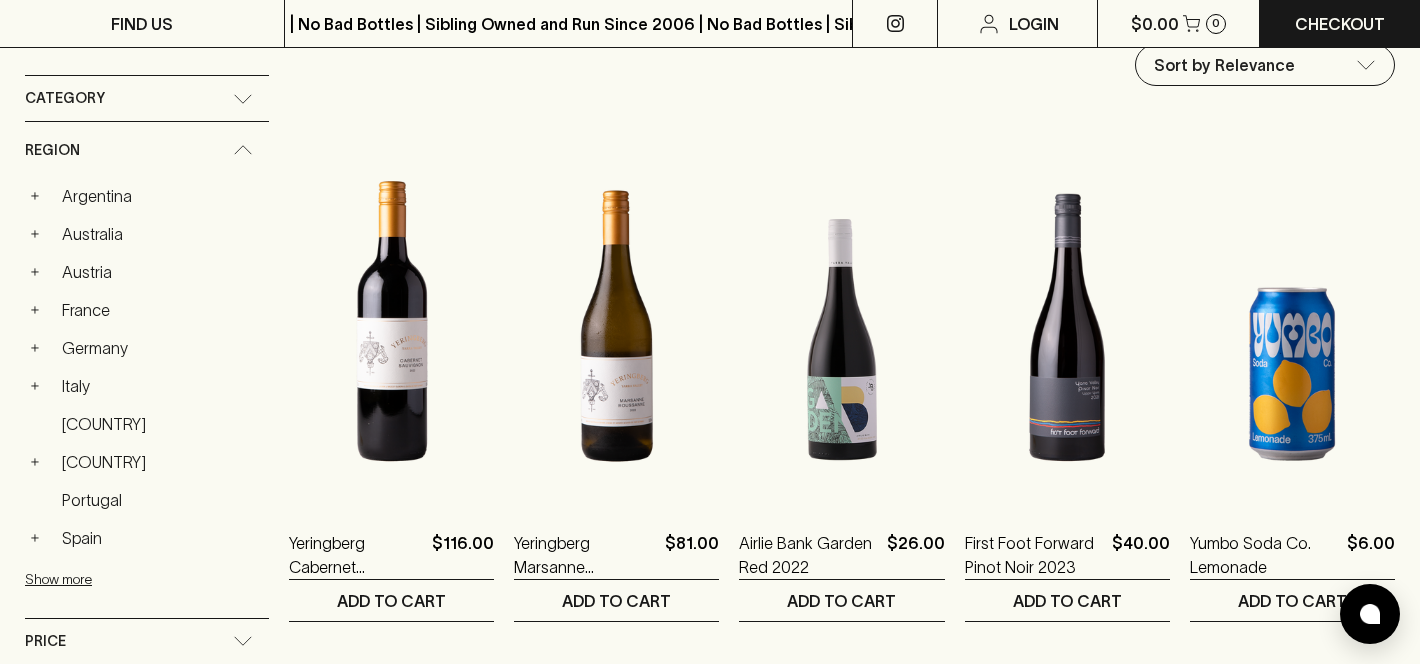 click on "Category" at bounding box center (147, 98) 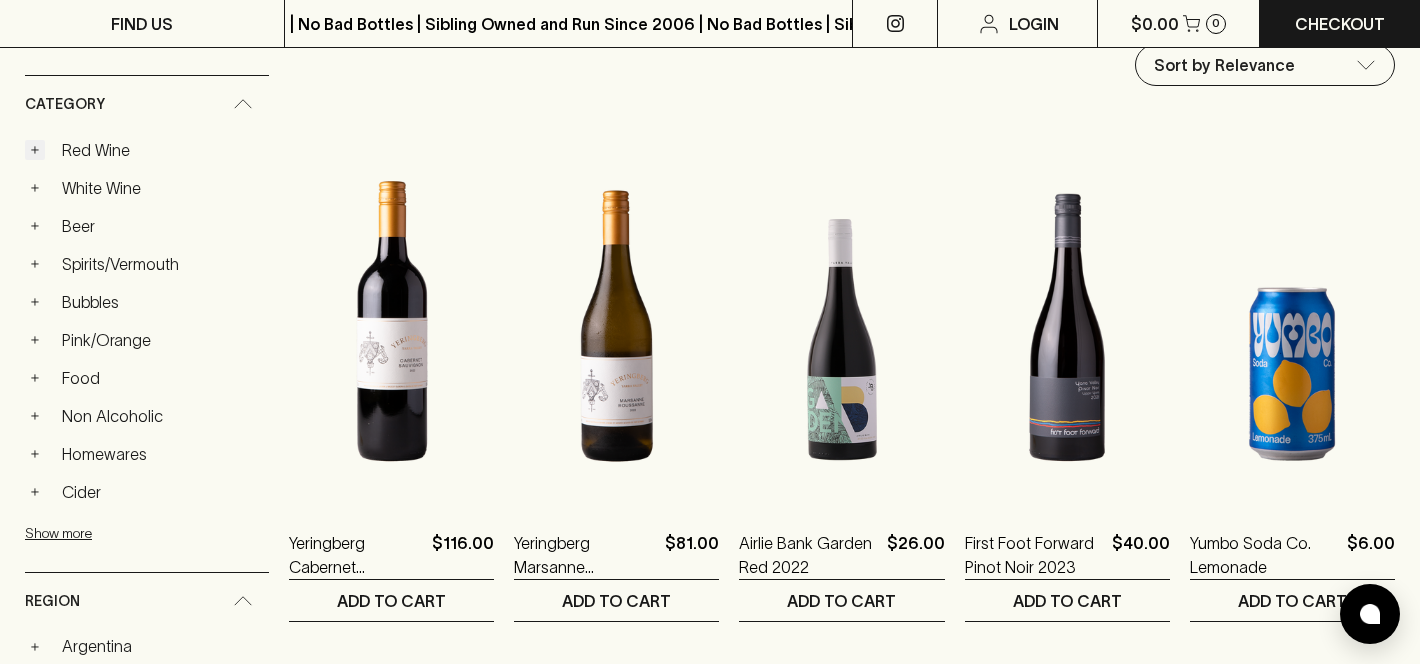 click on "+" at bounding box center (35, 150) 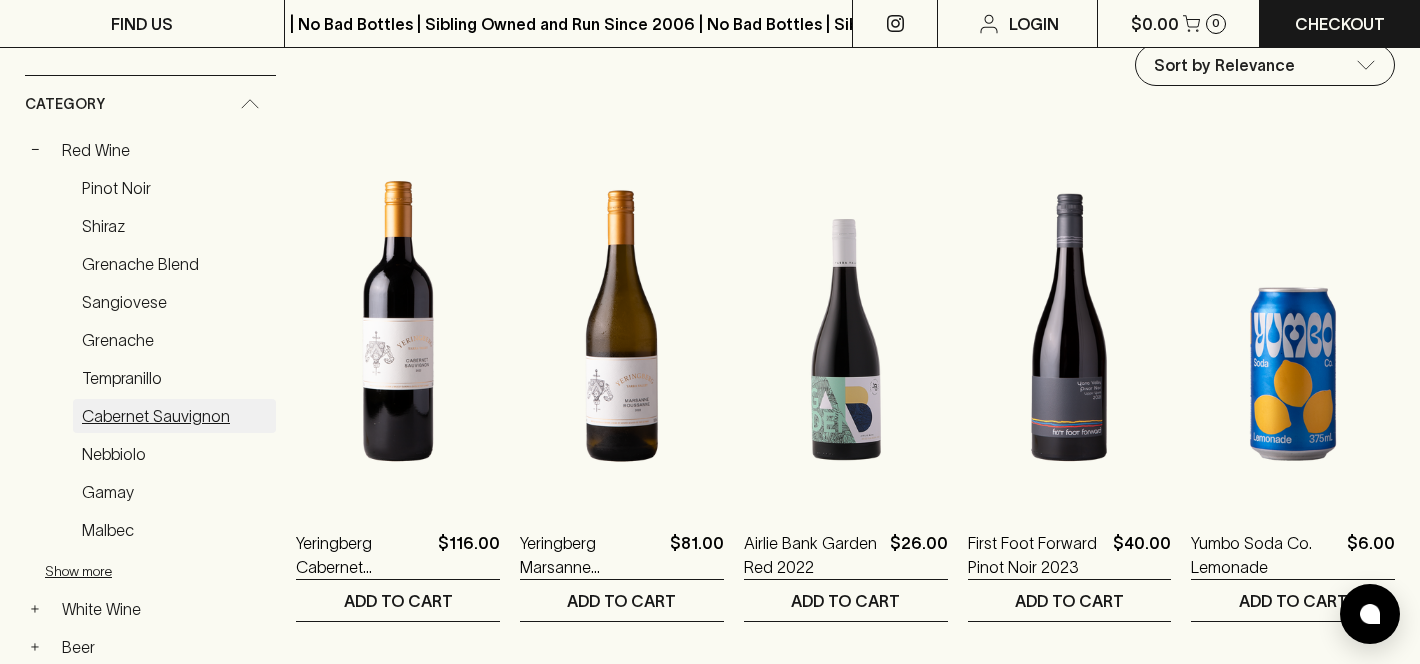 click on "Cabernet Sauvignon" at bounding box center [174, 416] 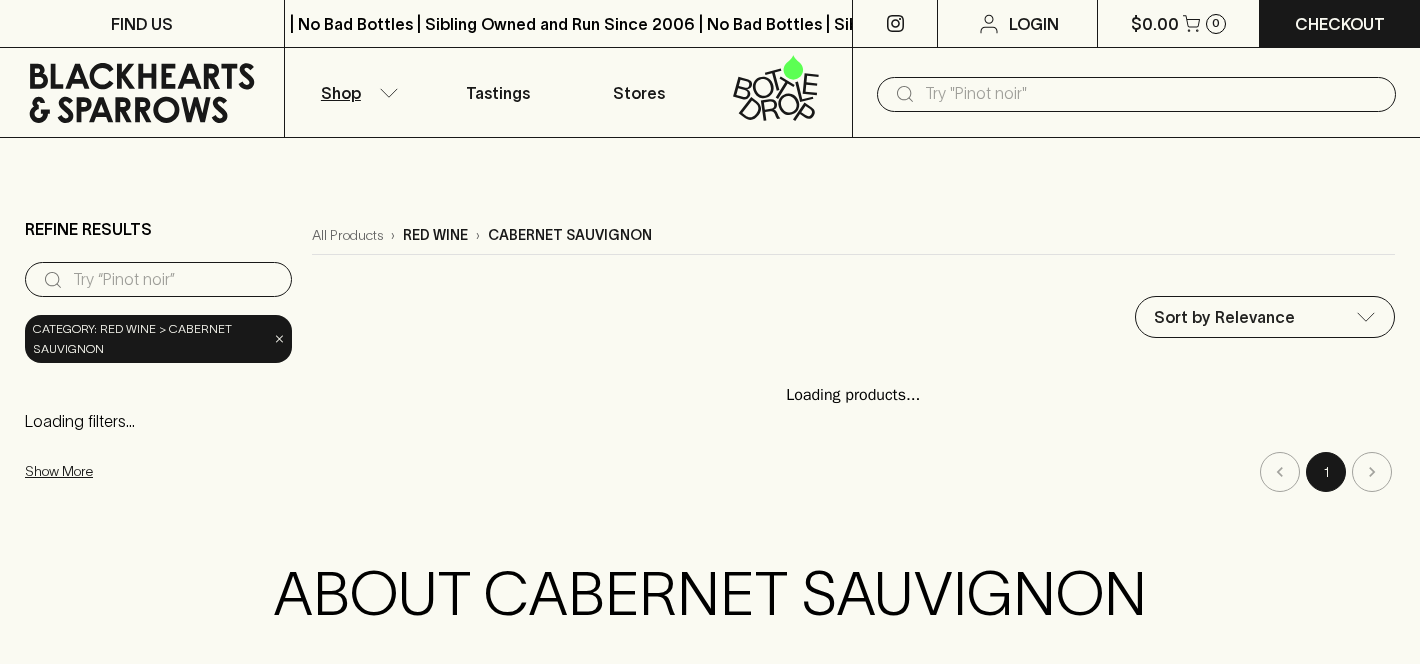 scroll, scrollTop: 0, scrollLeft: 0, axis: both 